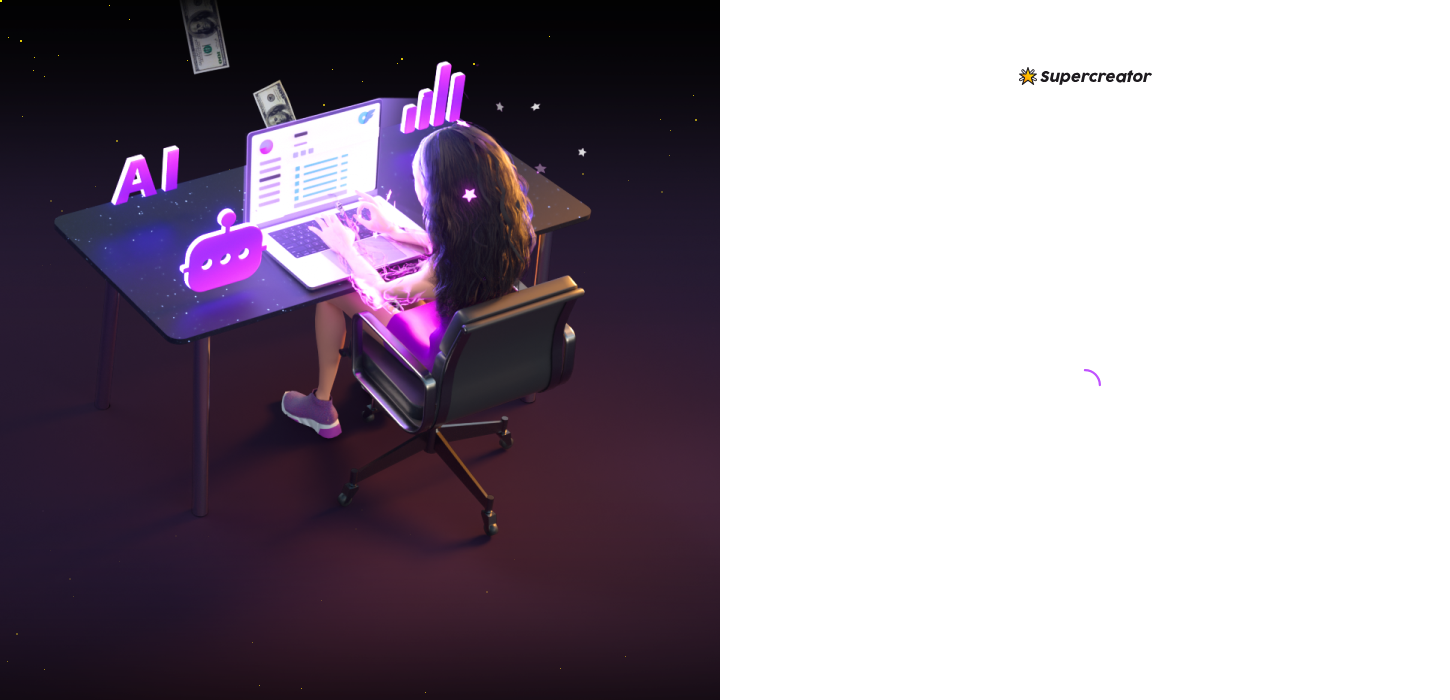 scroll, scrollTop: 0, scrollLeft: 0, axis: both 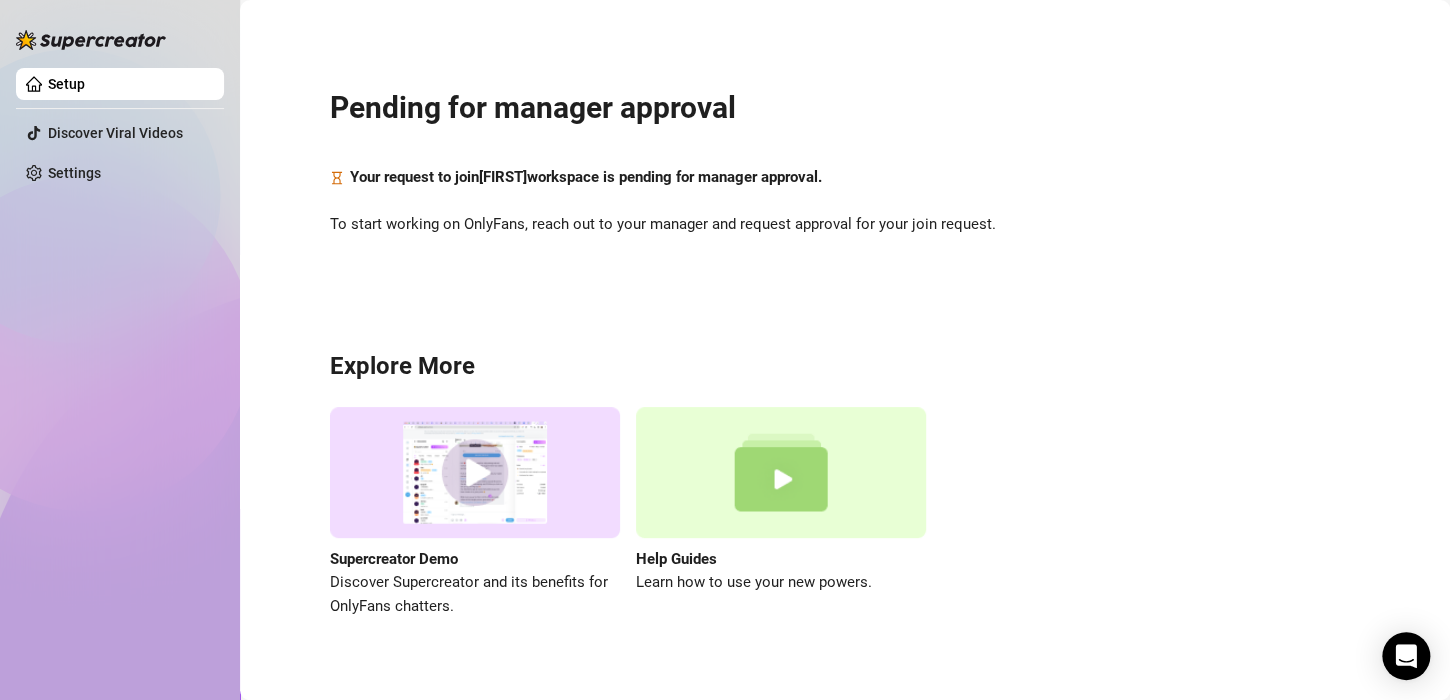 click on "Setup" at bounding box center (66, 84) 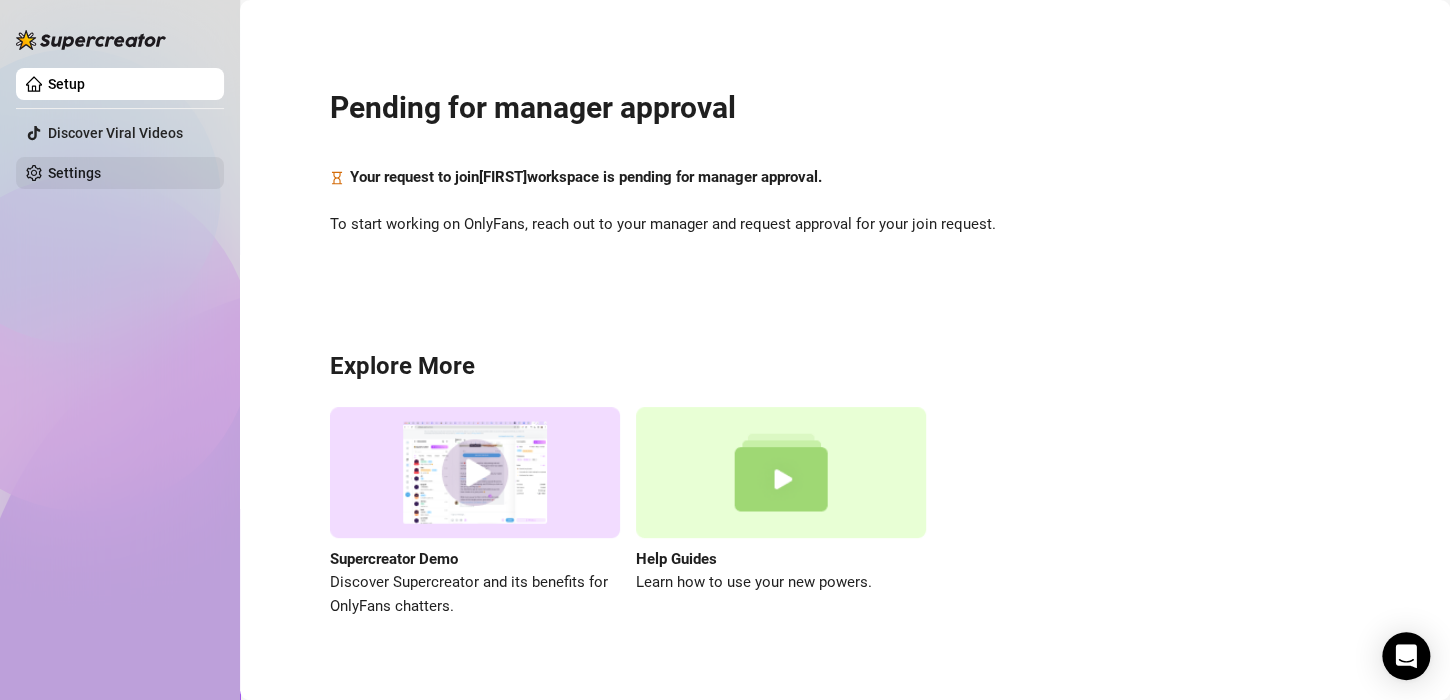 click on "Settings" at bounding box center (74, 173) 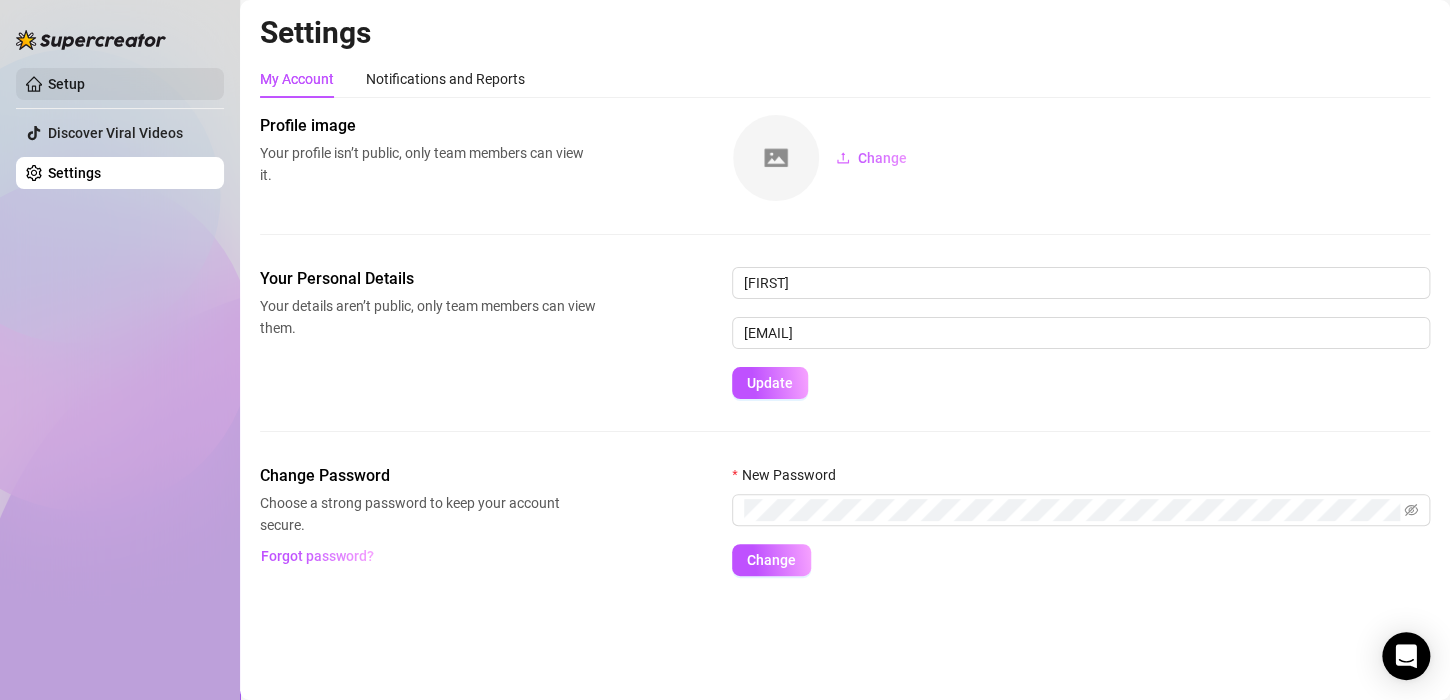 click on "Setup" at bounding box center [66, 84] 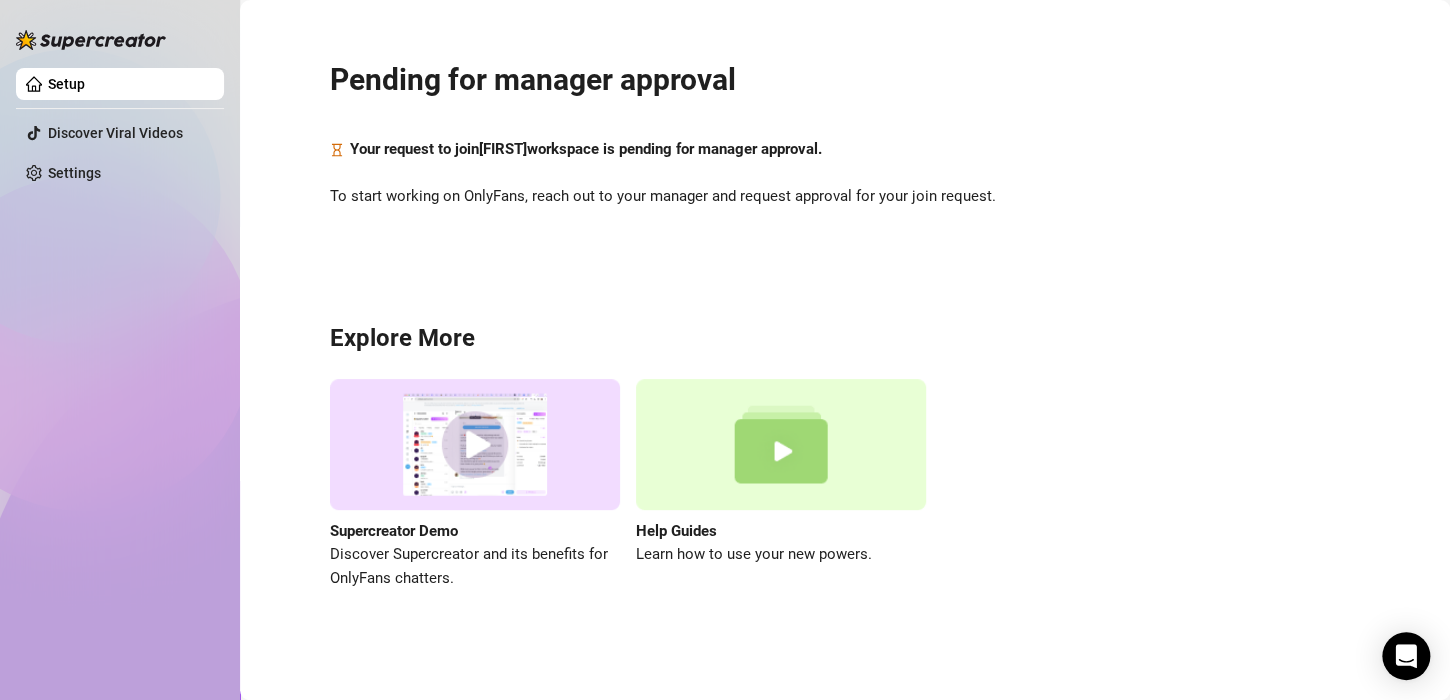 scroll, scrollTop: 0, scrollLeft: 0, axis: both 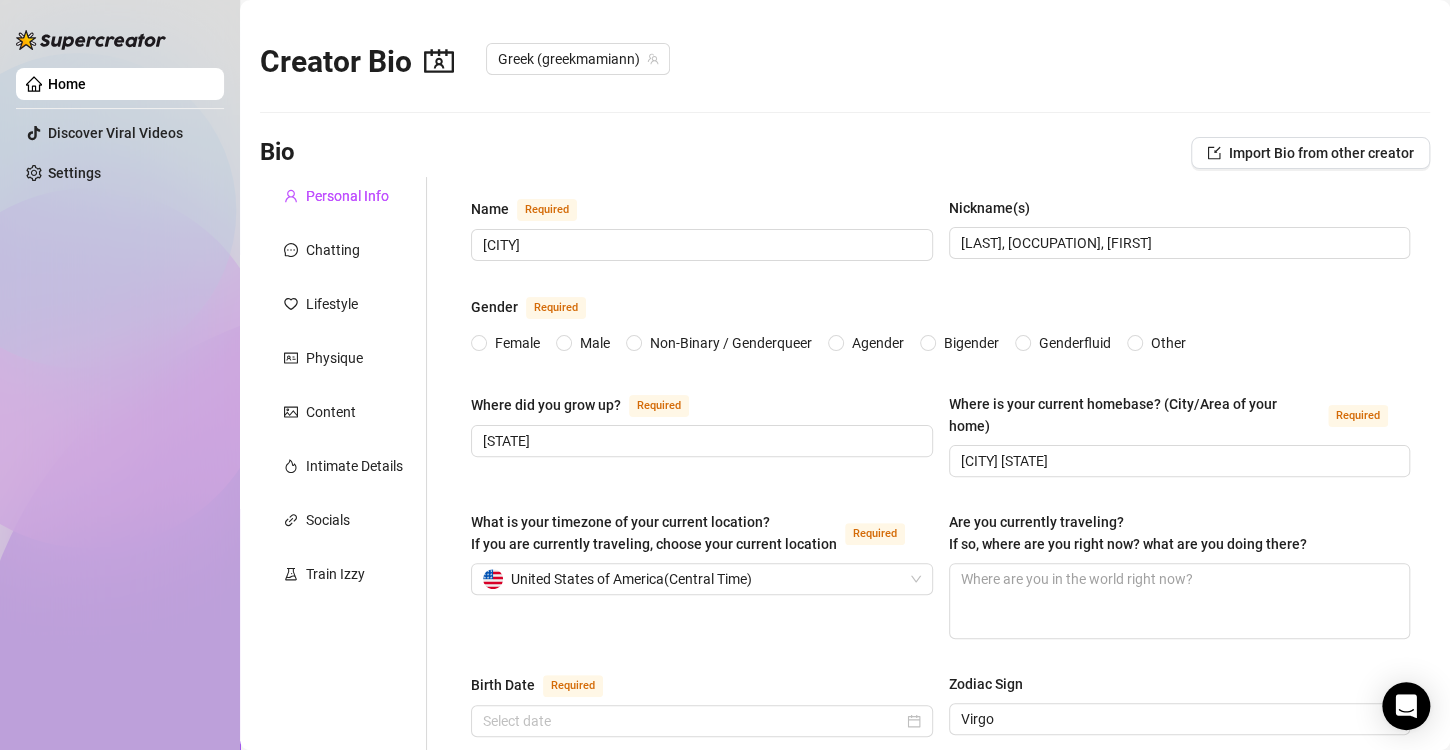 type 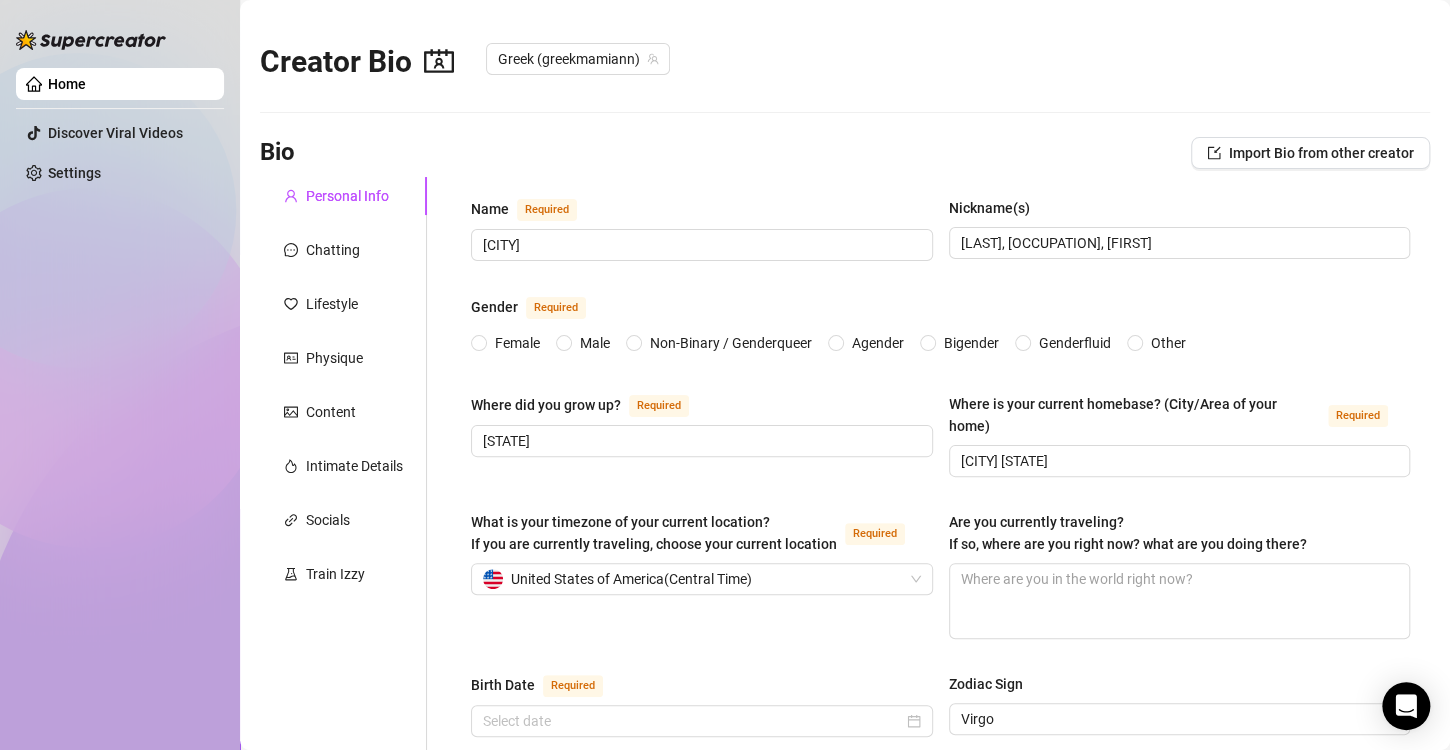type 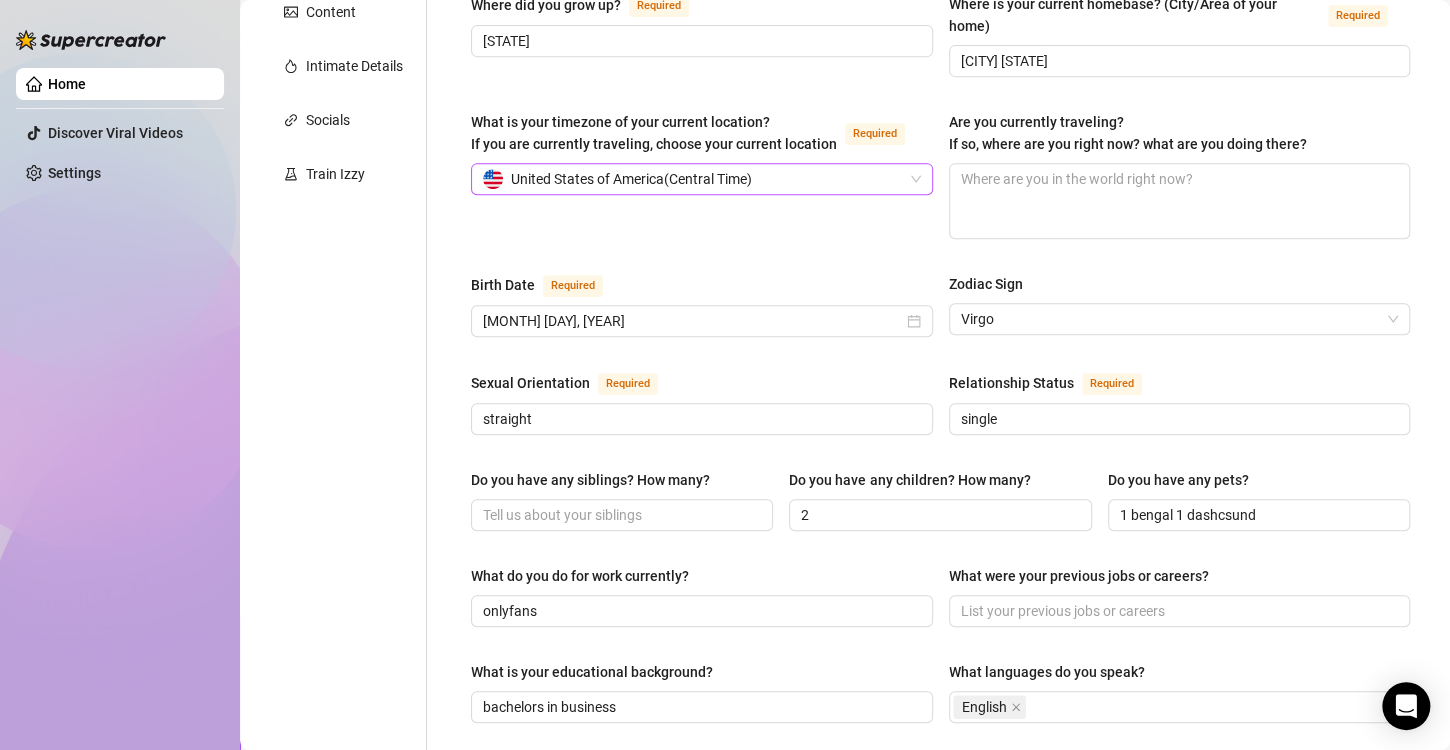 scroll, scrollTop: 0, scrollLeft: 0, axis: both 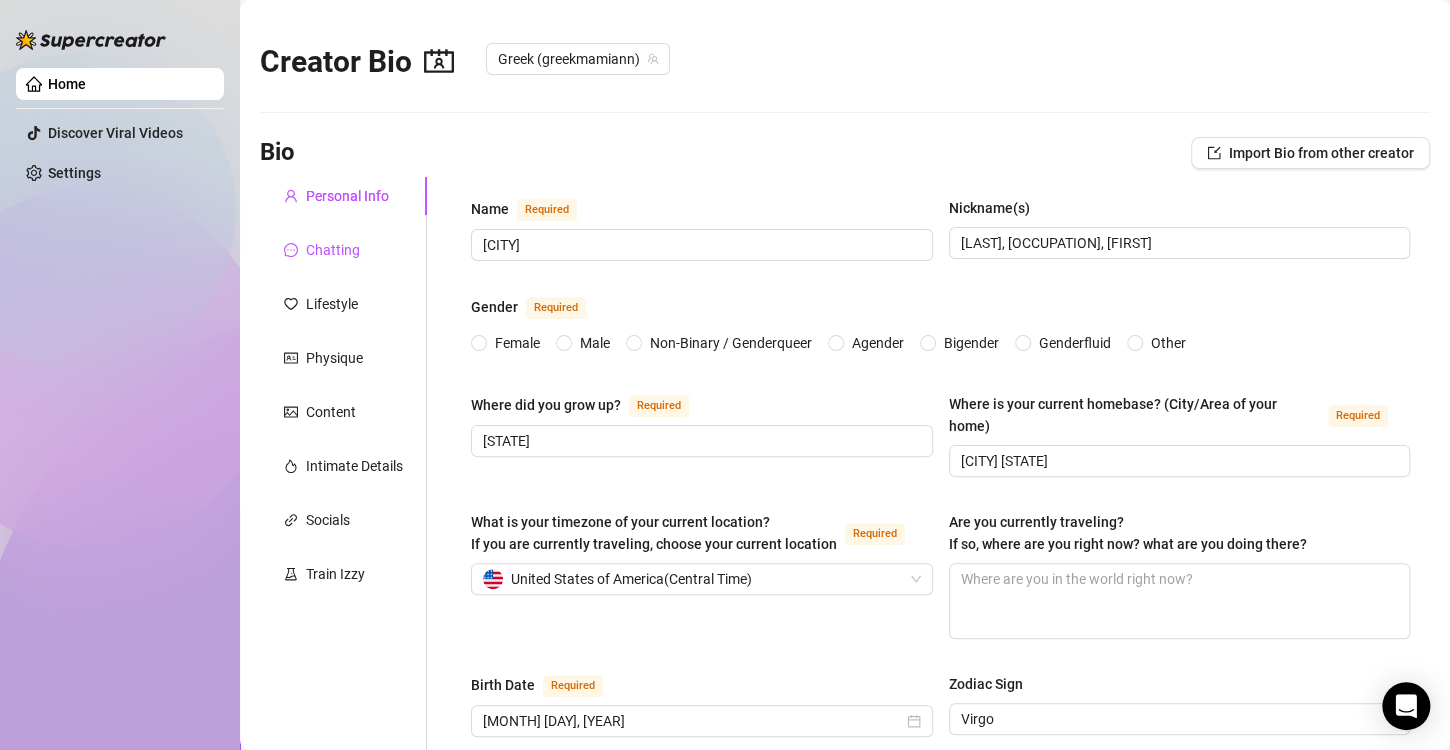 click on "Chatting" at bounding box center (333, 250) 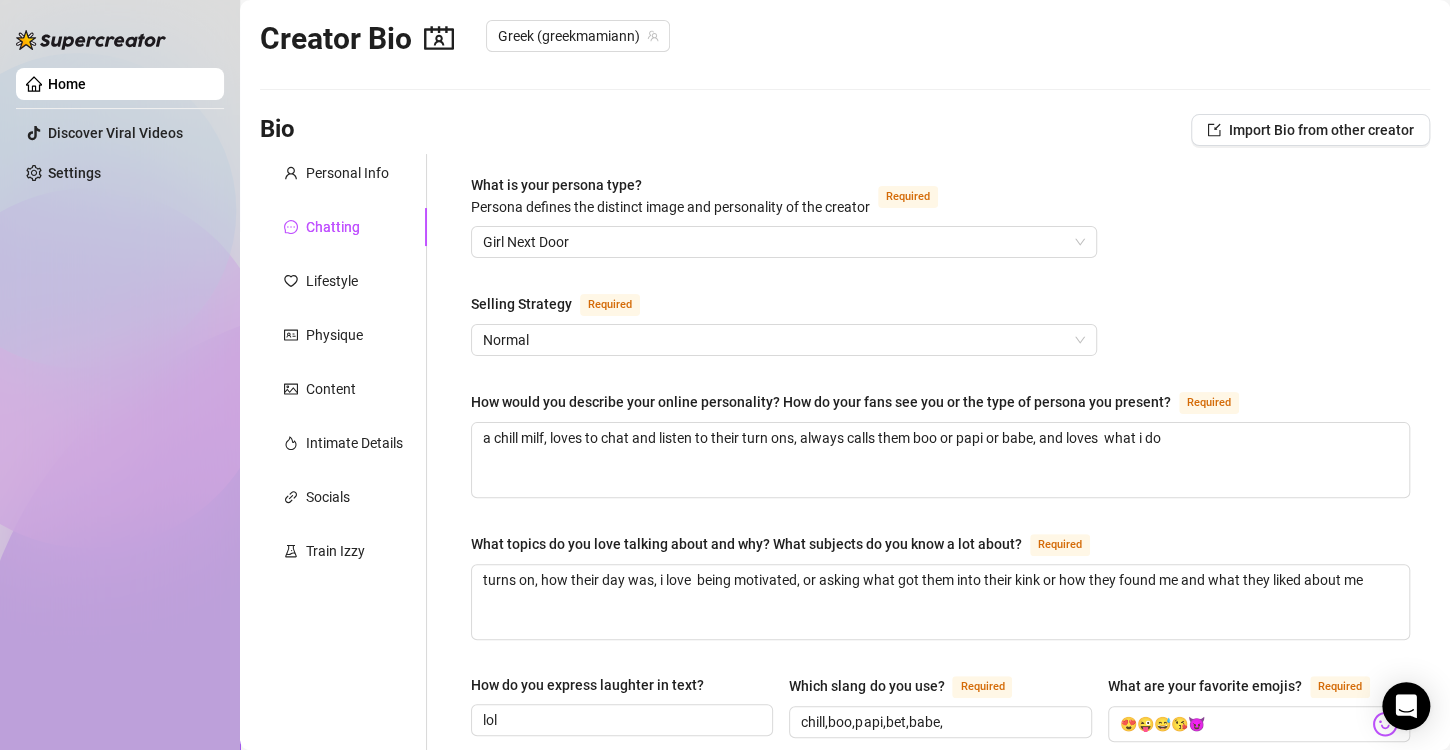 scroll, scrollTop: 0, scrollLeft: 0, axis: both 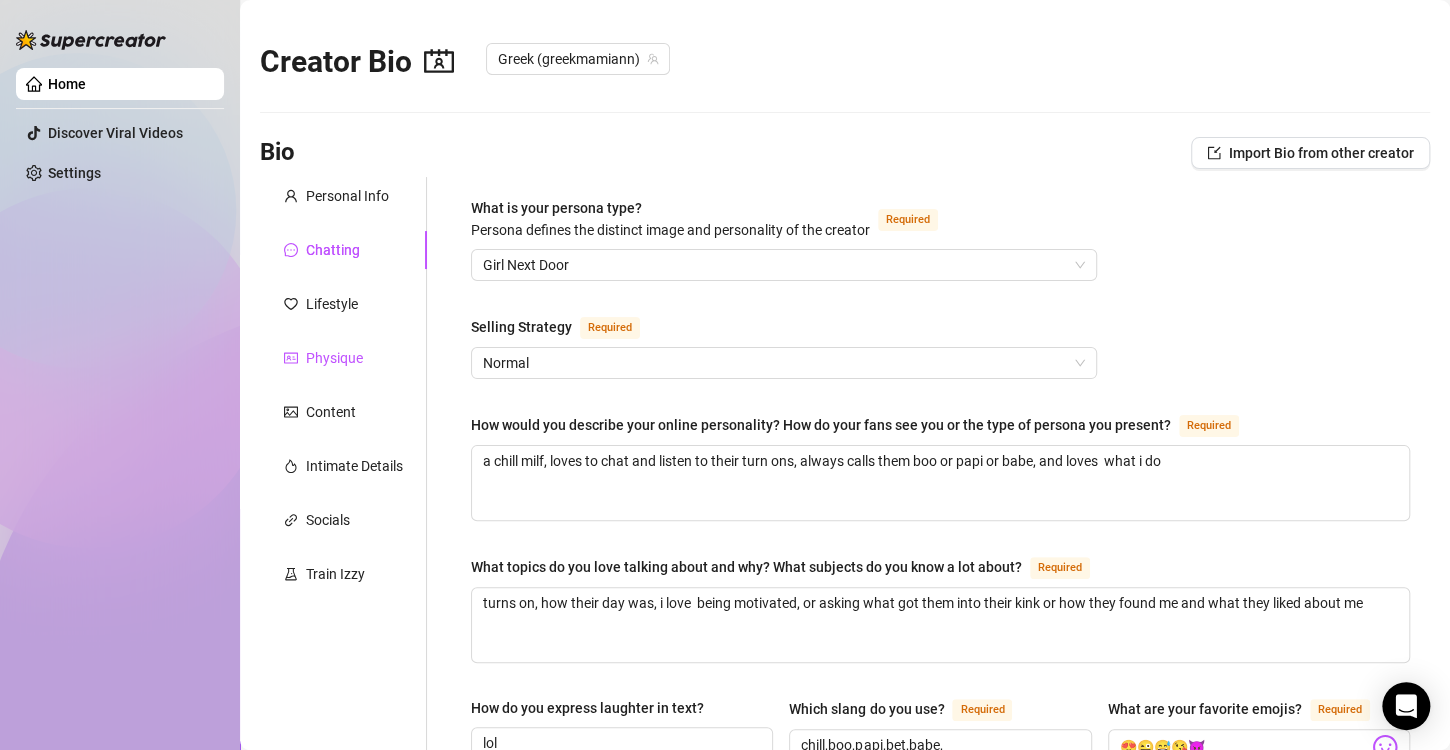 click on "Physique" at bounding box center [334, 358] 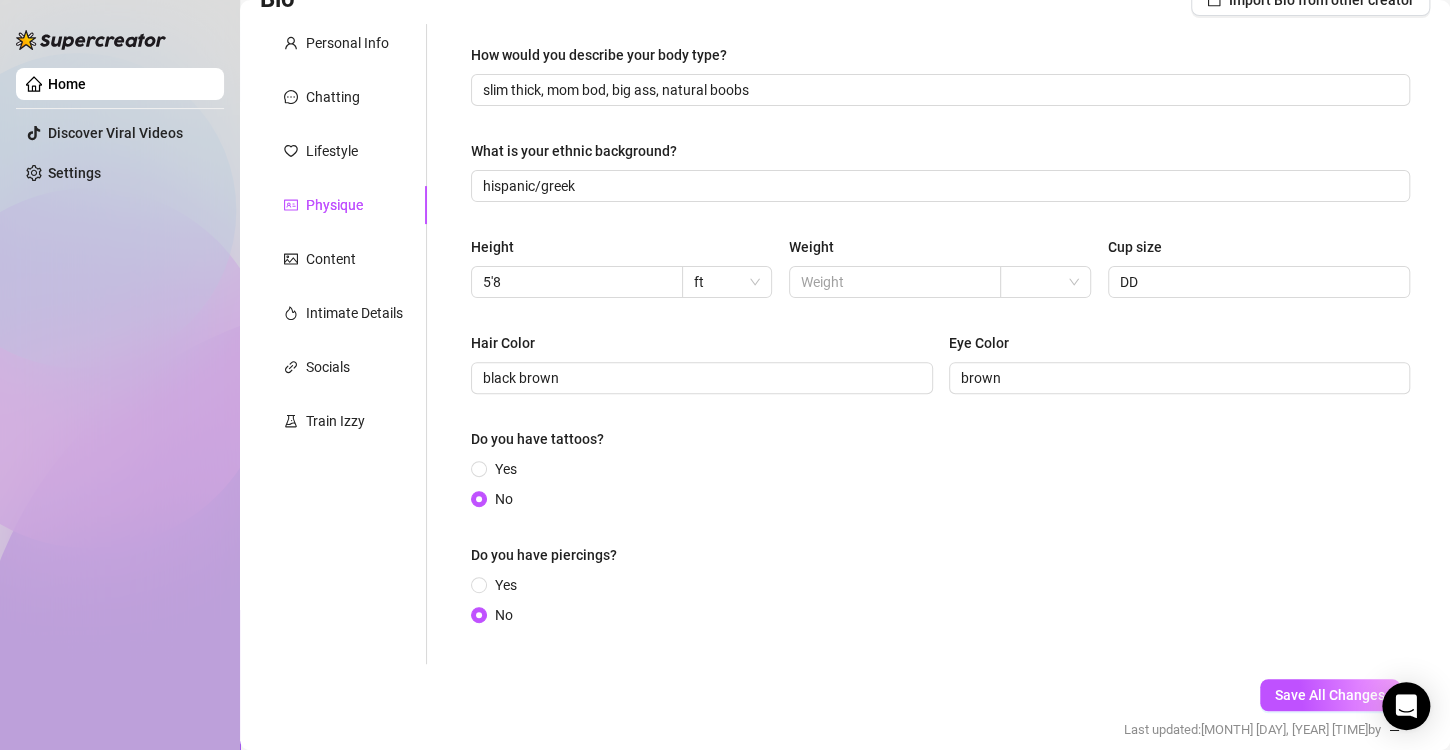 scroll, scrollTop: 200, scrollLeft: 0, axis: vertical 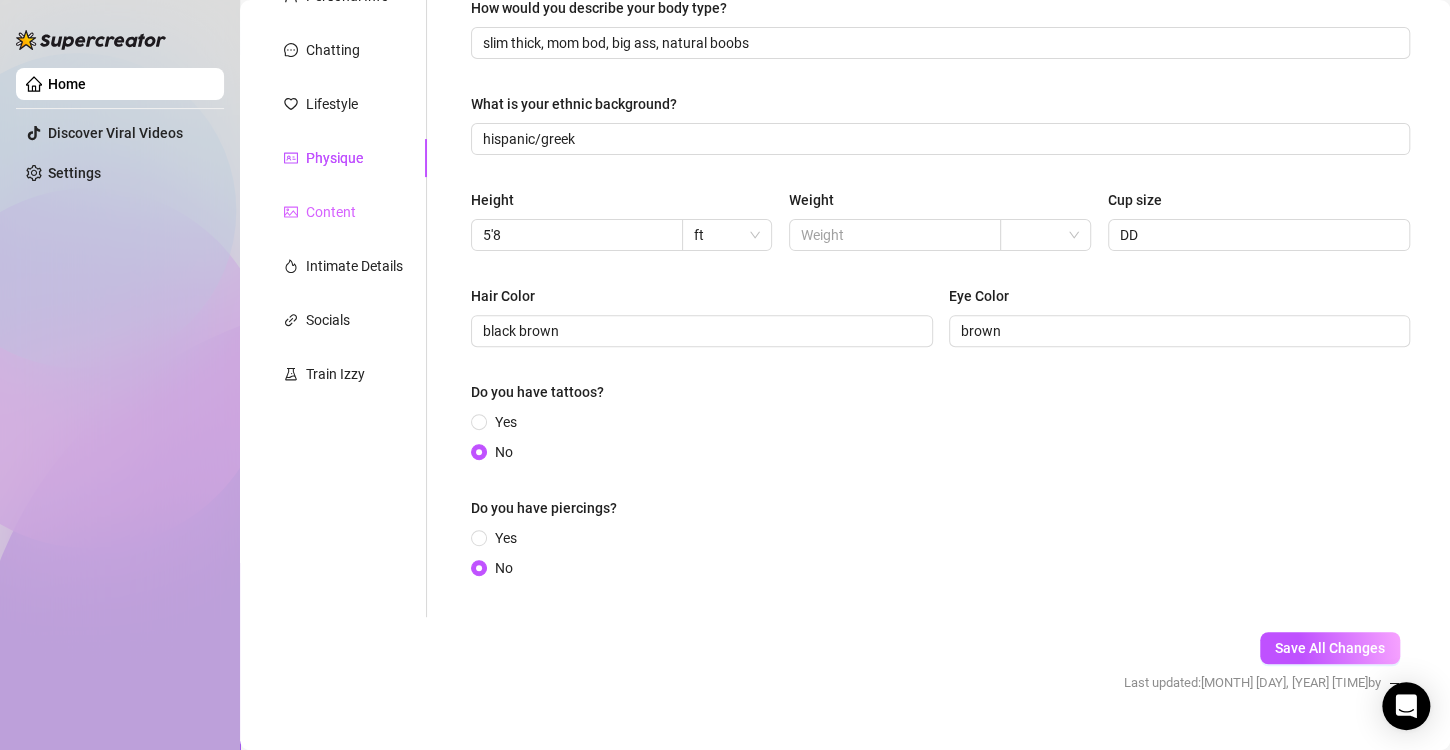 click on "Content" at bounding box center [343, 212] 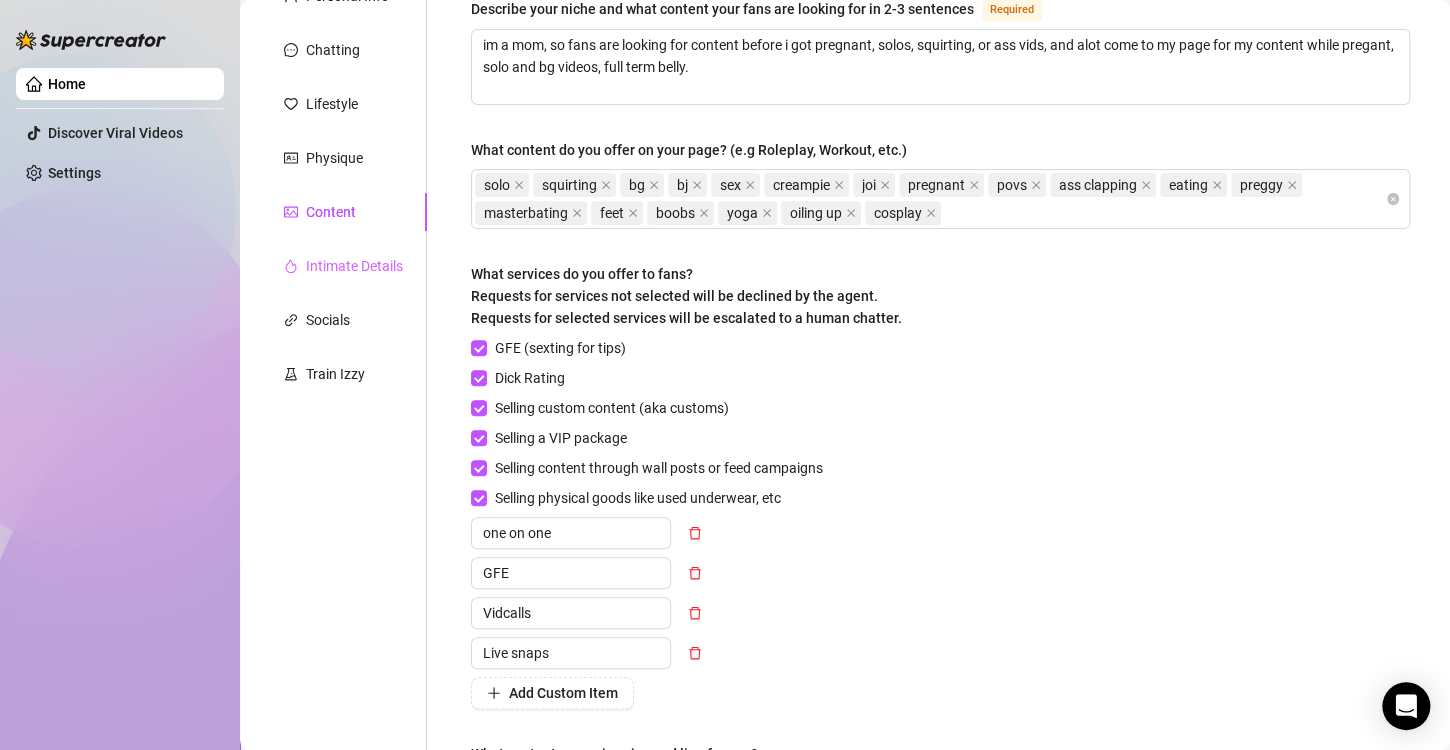 click on "Intimate Details" at bounding box center (343, 266) 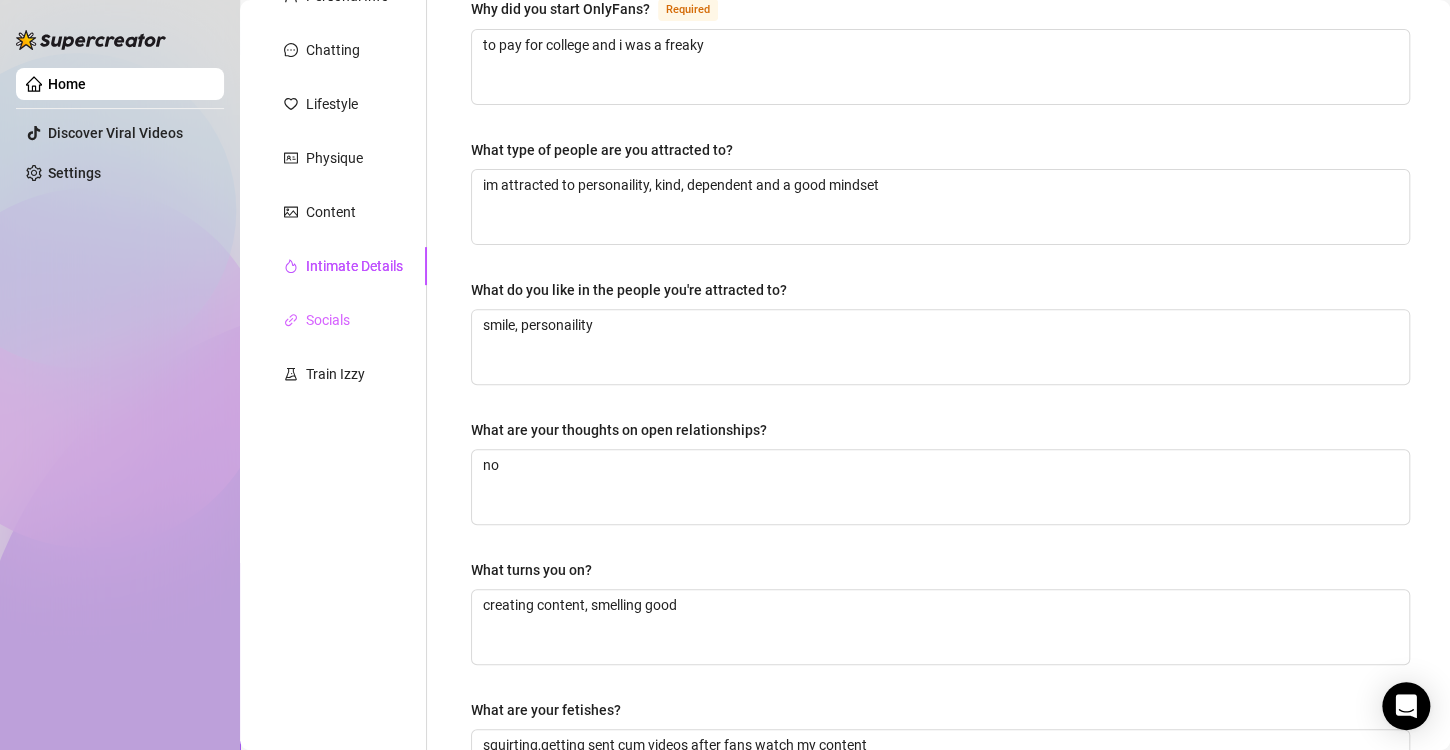 click on "Socials" at bounding box center (343, 320) 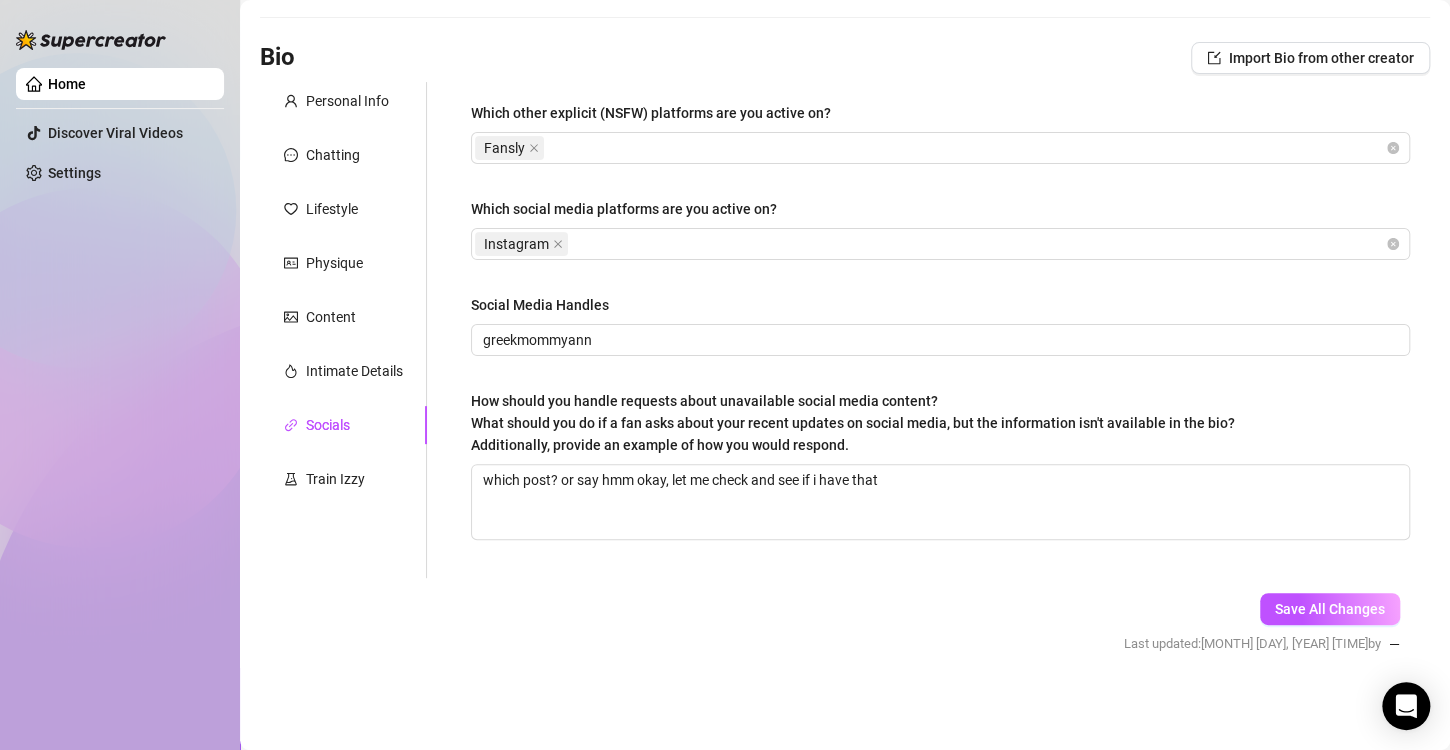 scroll, scrollTop: 93, scrollLeft: 0, axis: vertical 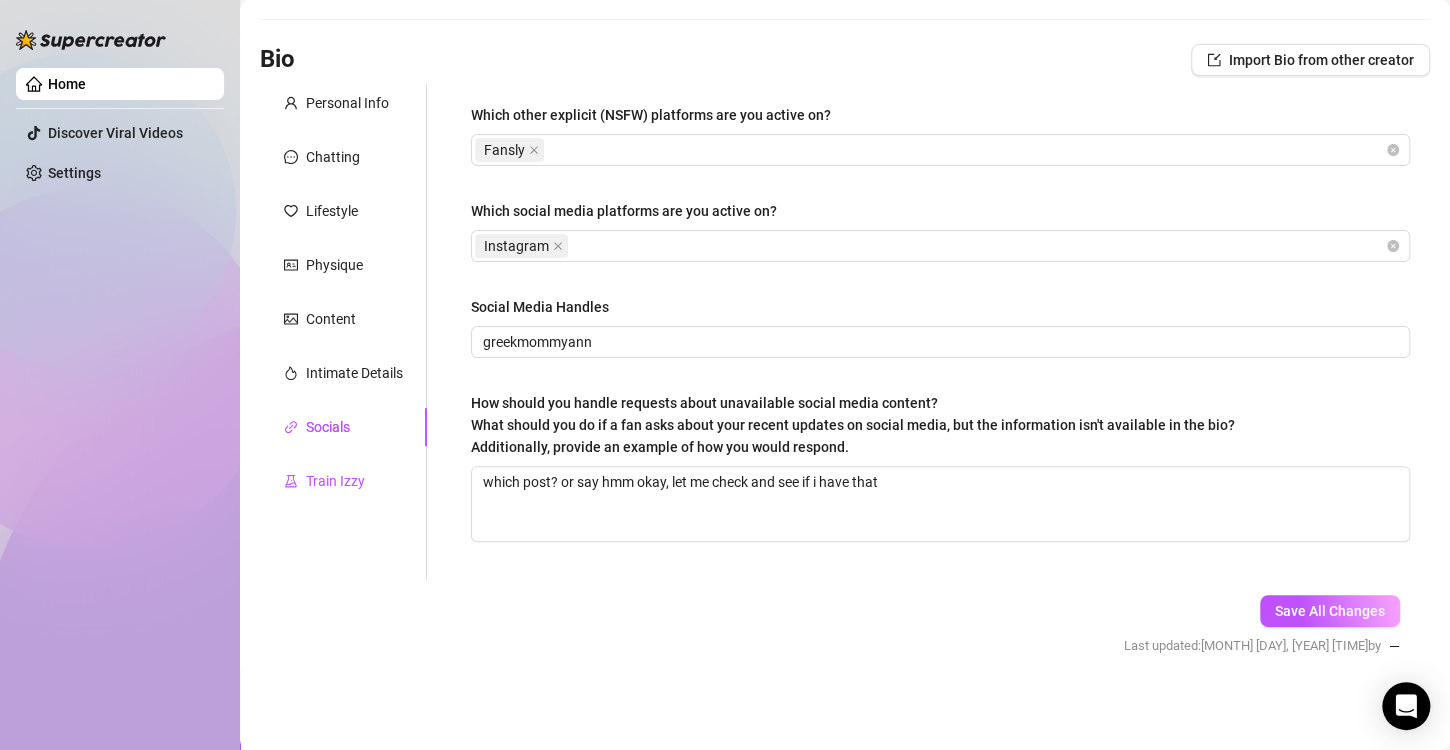 click on "Train Izzy" at bounding box center (335, 481) 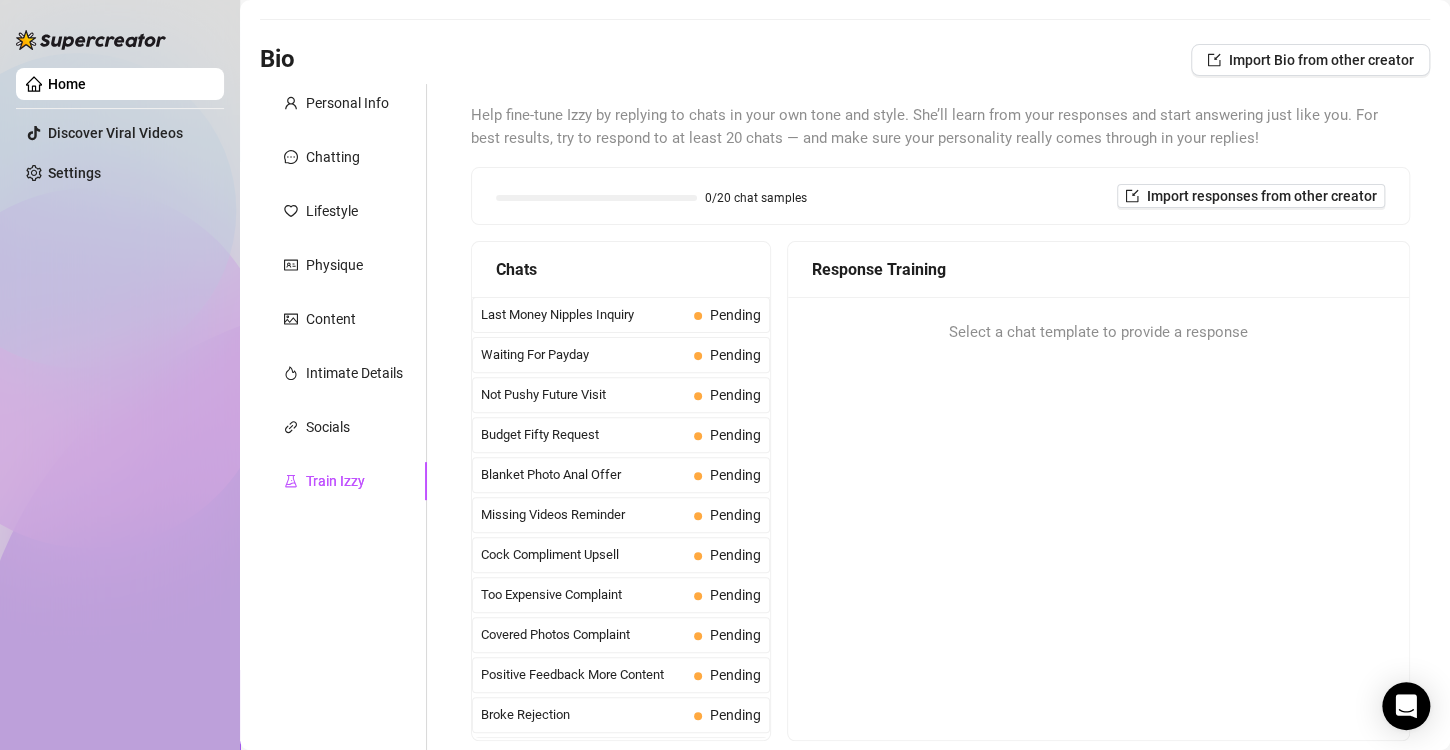 type 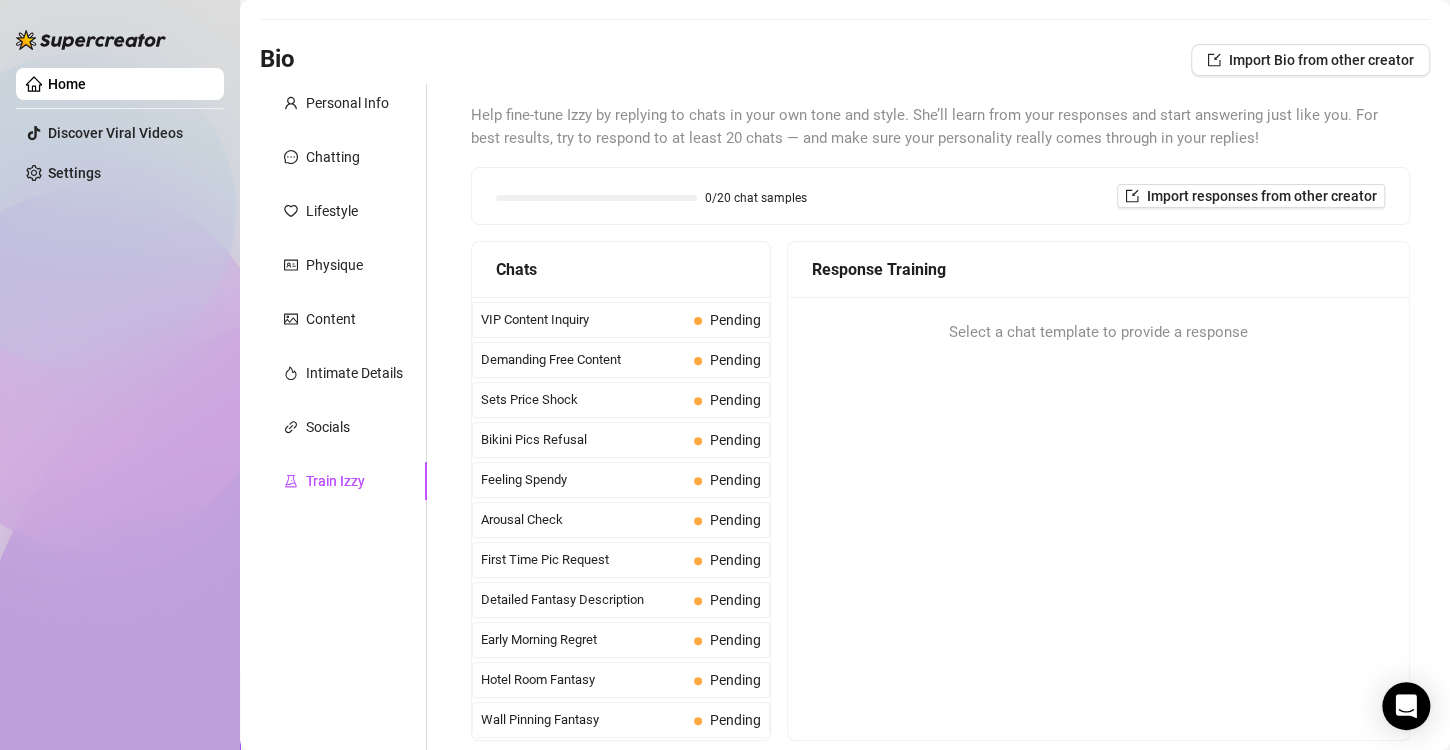 scroll, scrollTop: 500, scrollLeft: 0, axis: vertical 